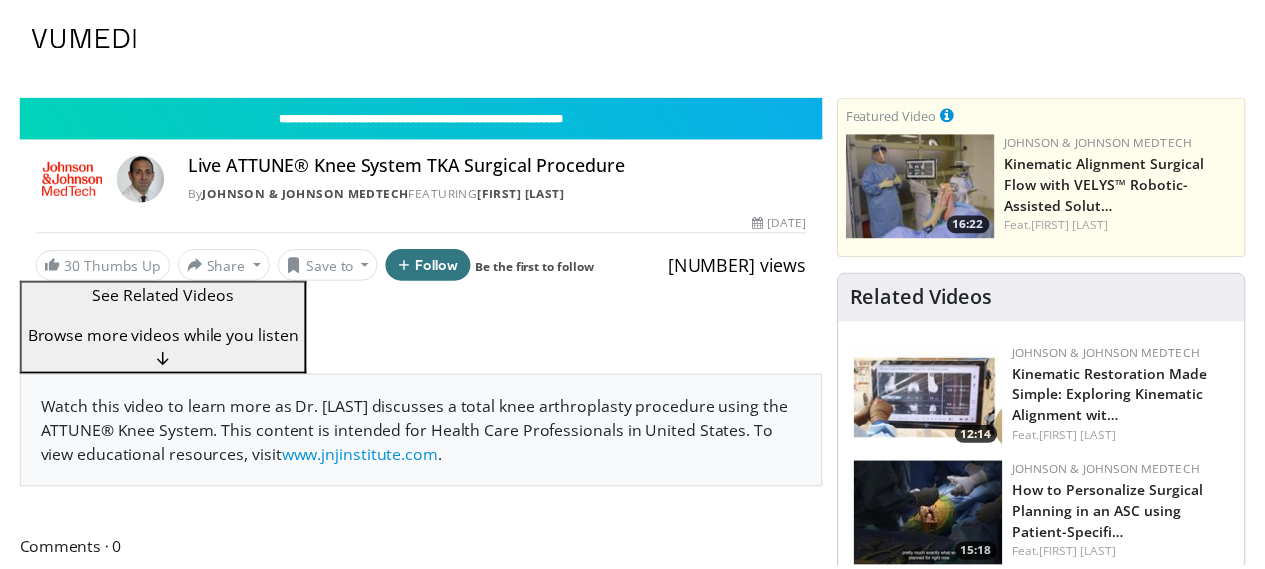 scroll, scrollTop: 0, scrollLeft: 0, axis: both 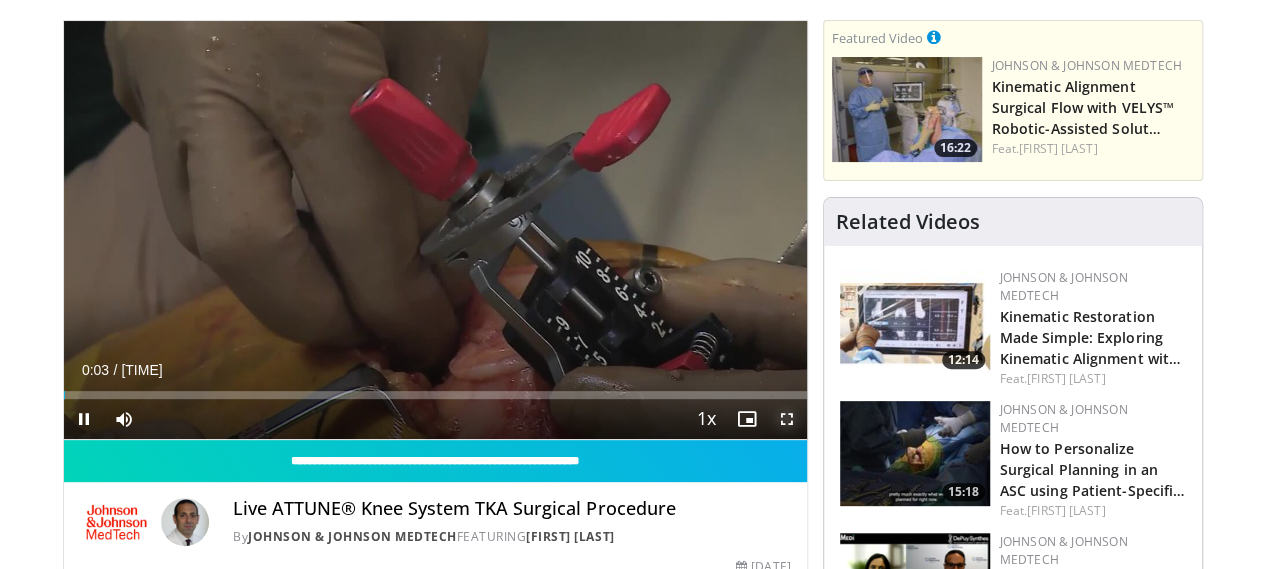 click at bounding box center [787, 419] 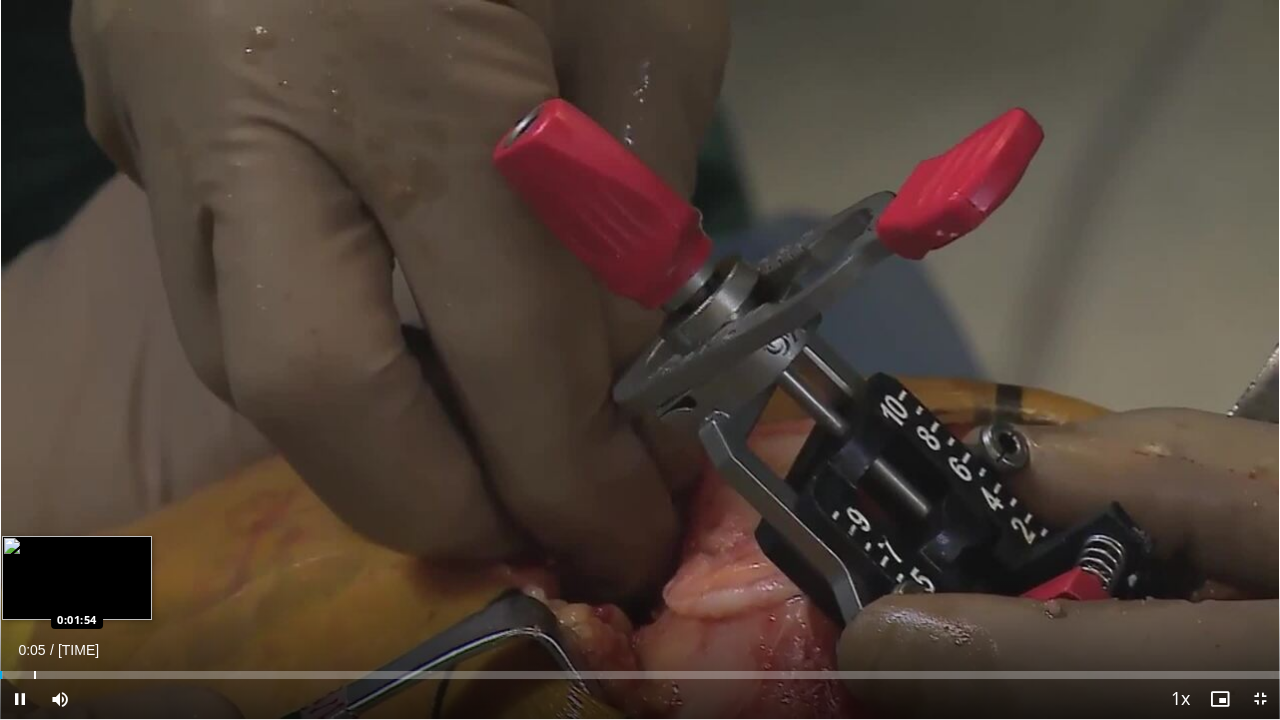 click at bounding box center [35, 675] 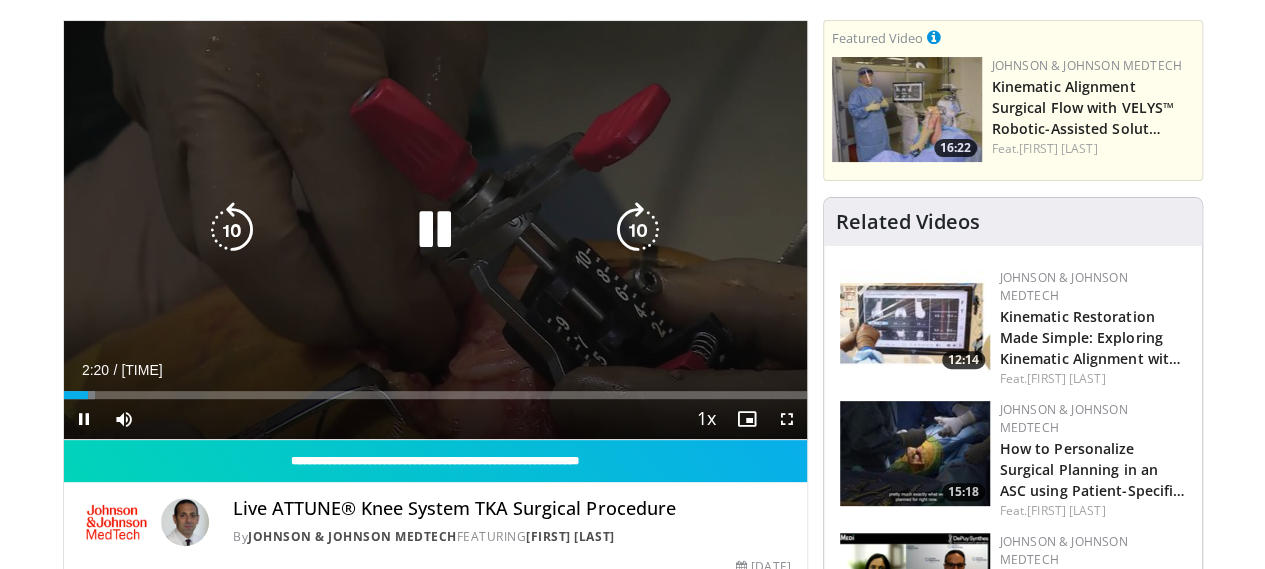 click at bounding box center (435, 230) 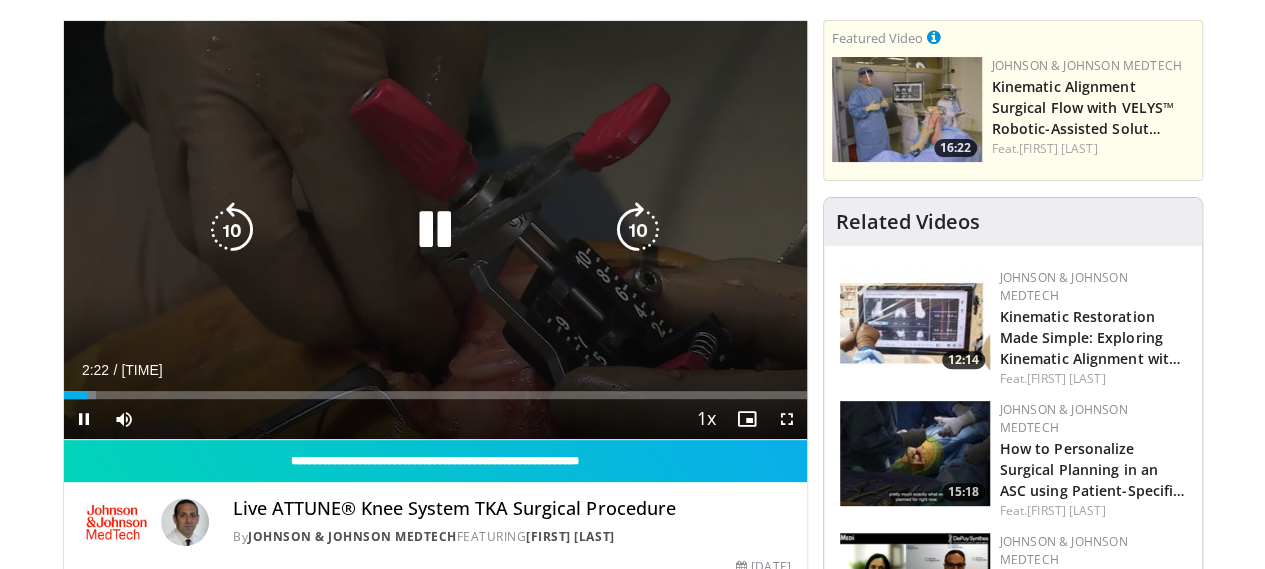 click at bounding box center (435, 230) 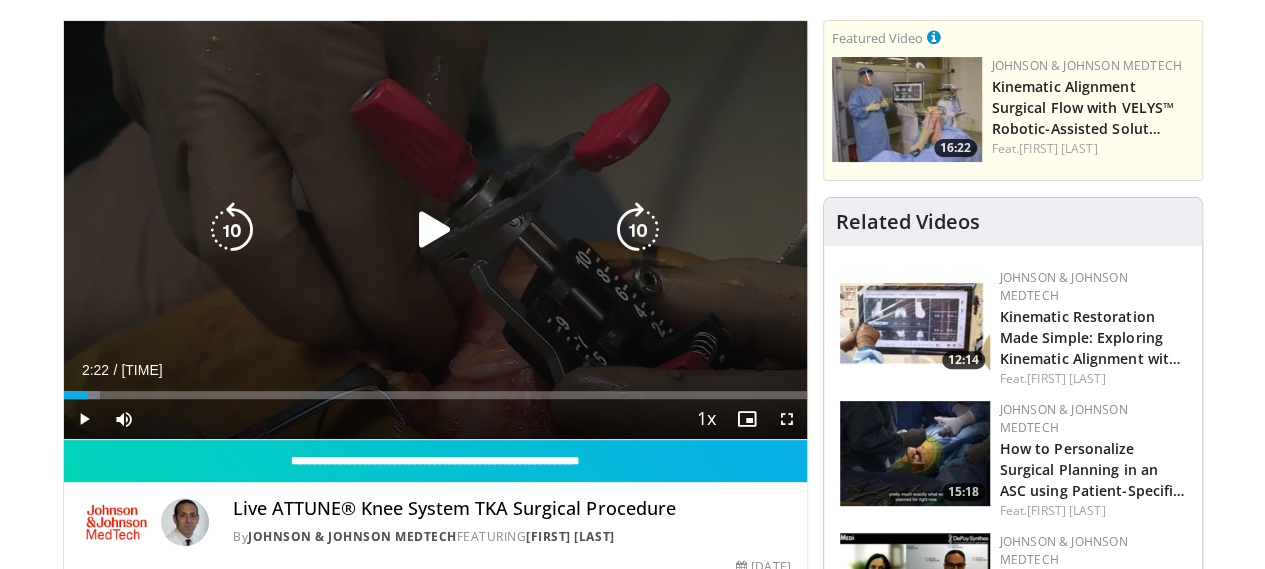 click at bounding box center (435, 230) 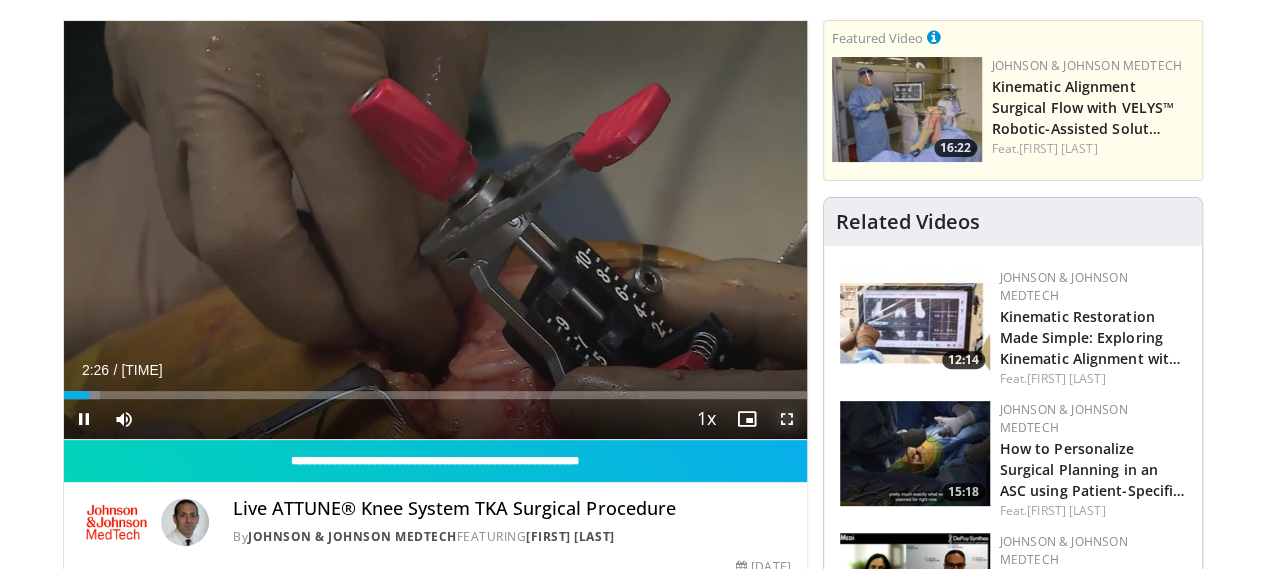 click at bounding box center (787, 419) 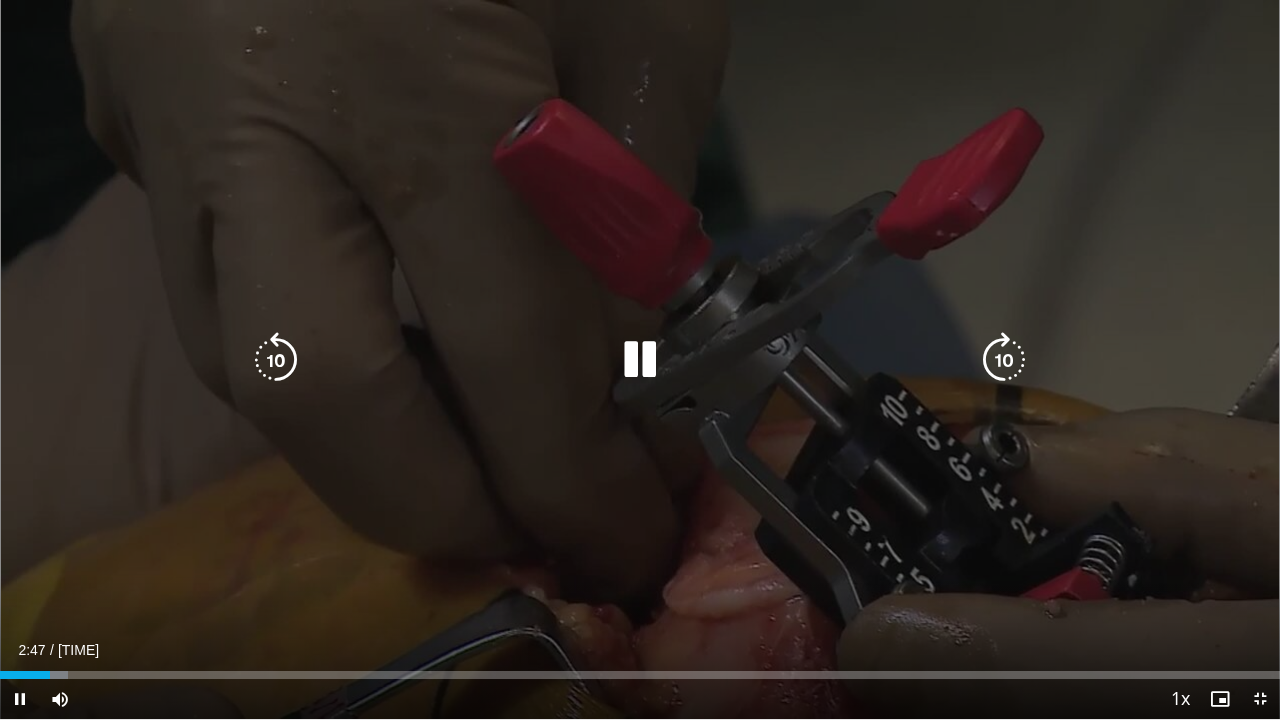 click at bounding box center [276, 360] 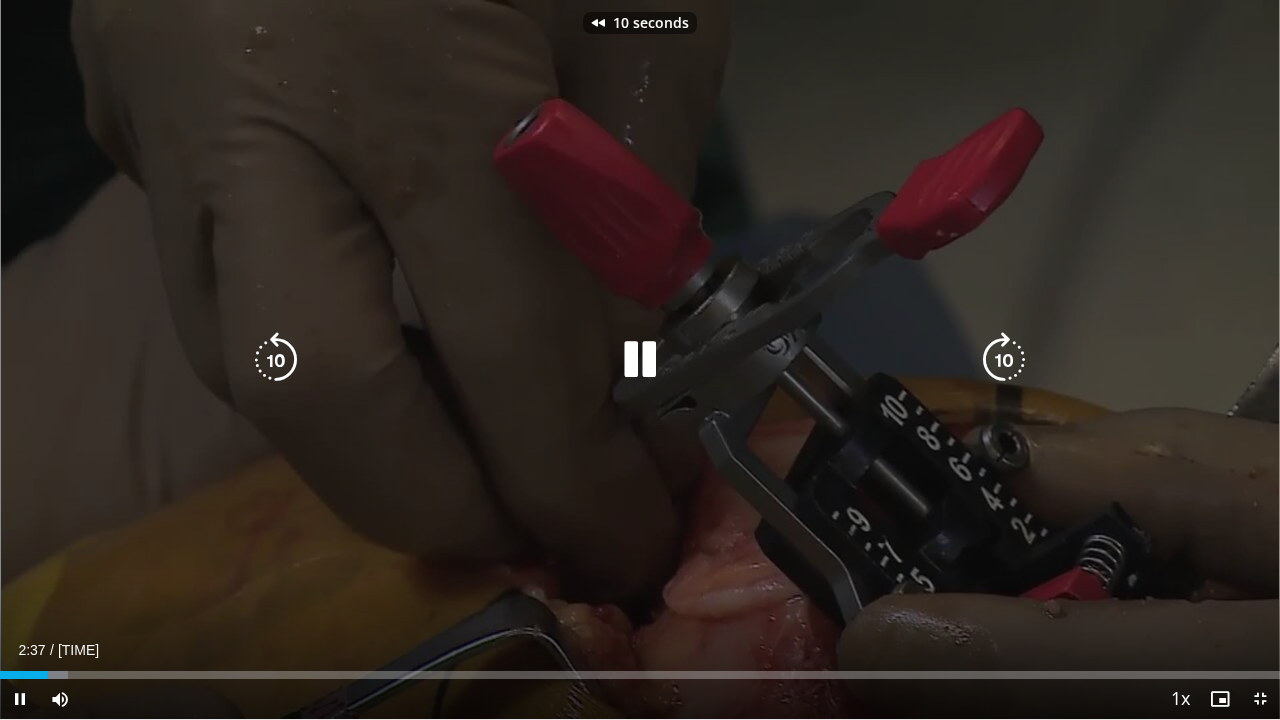click at bounding box center (276, 360) 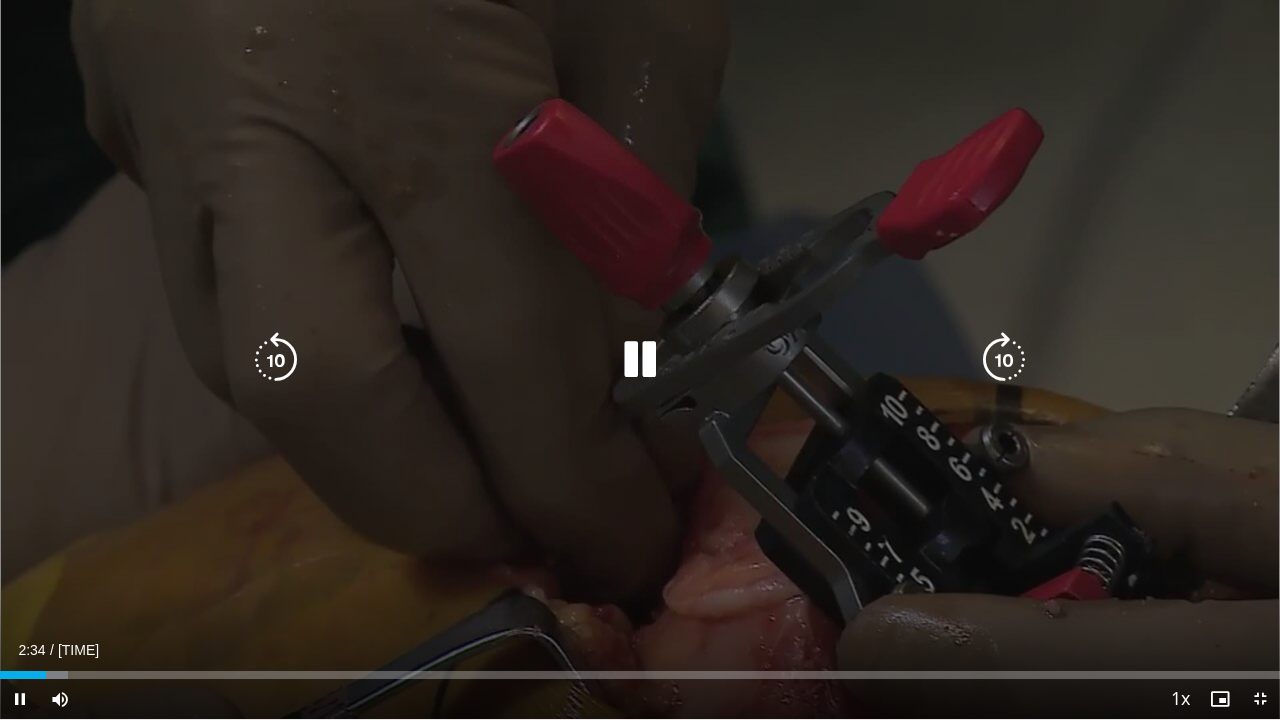 click at bounding box center [640, 360] 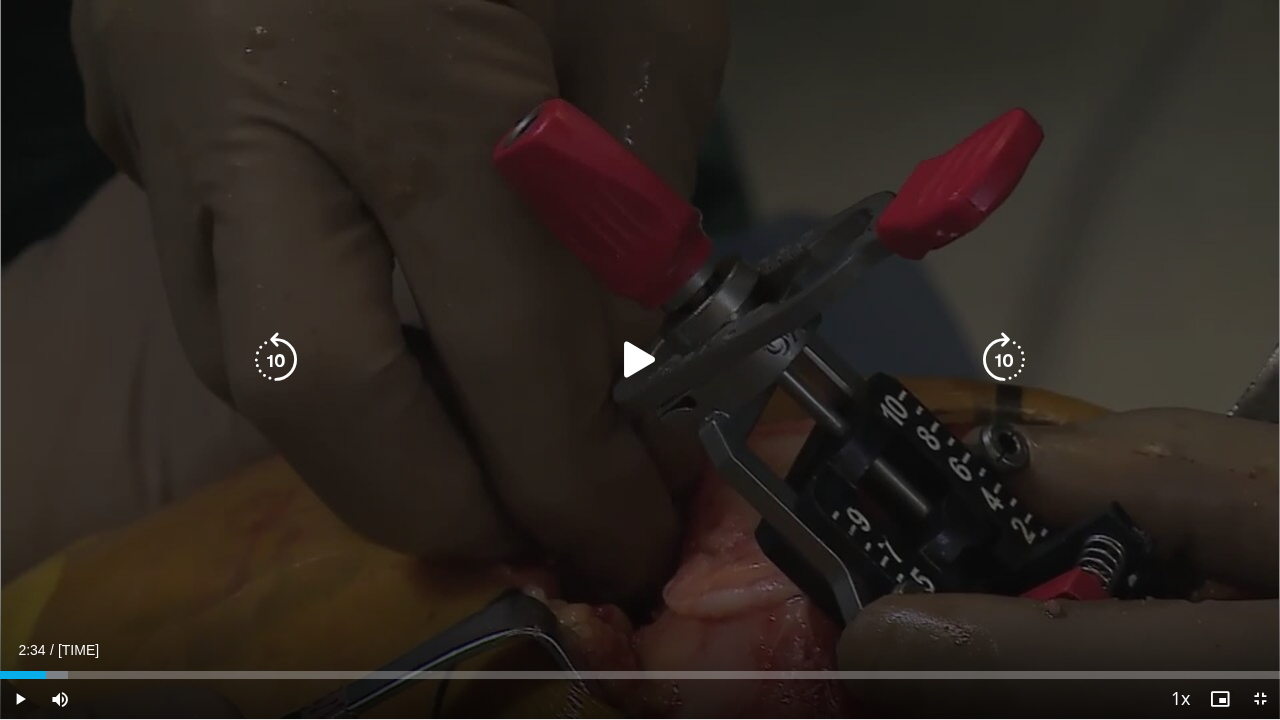 drag, startPoint x: 646, startPoint y: 354, endPoint x: 442, endPoint y: 350, distance: 204.03922 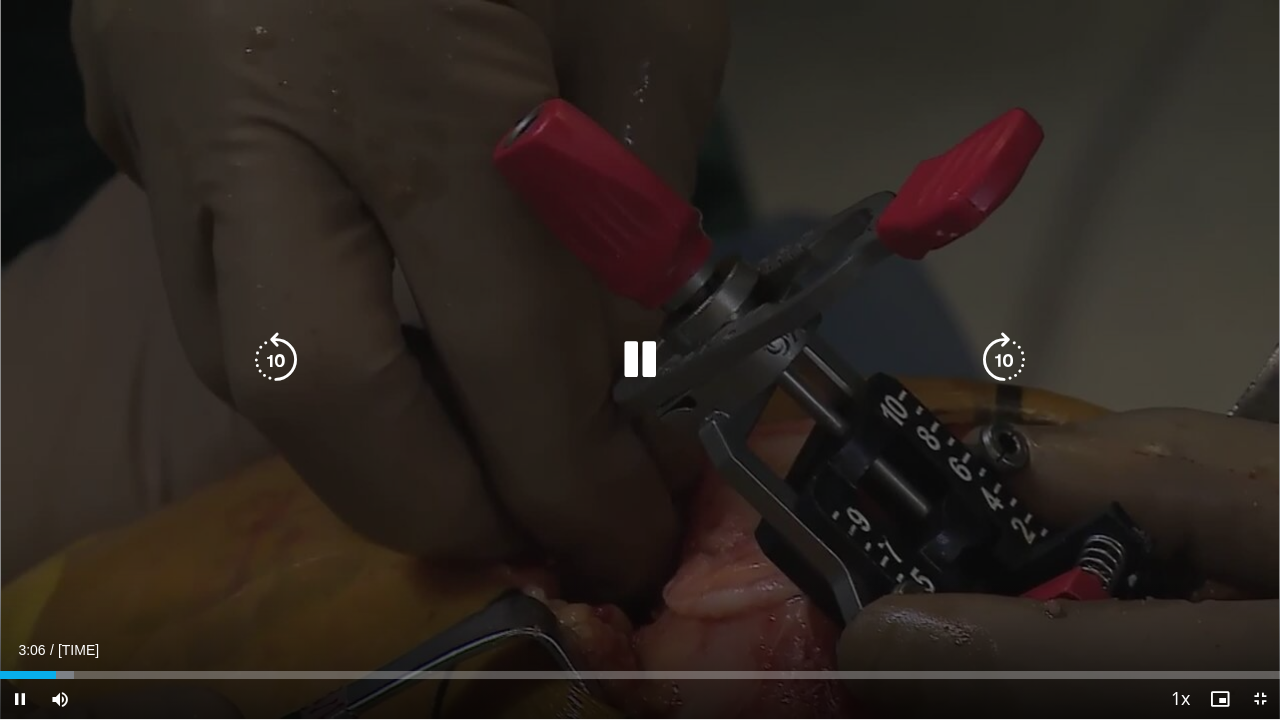 click at bounding box center [640, 360] 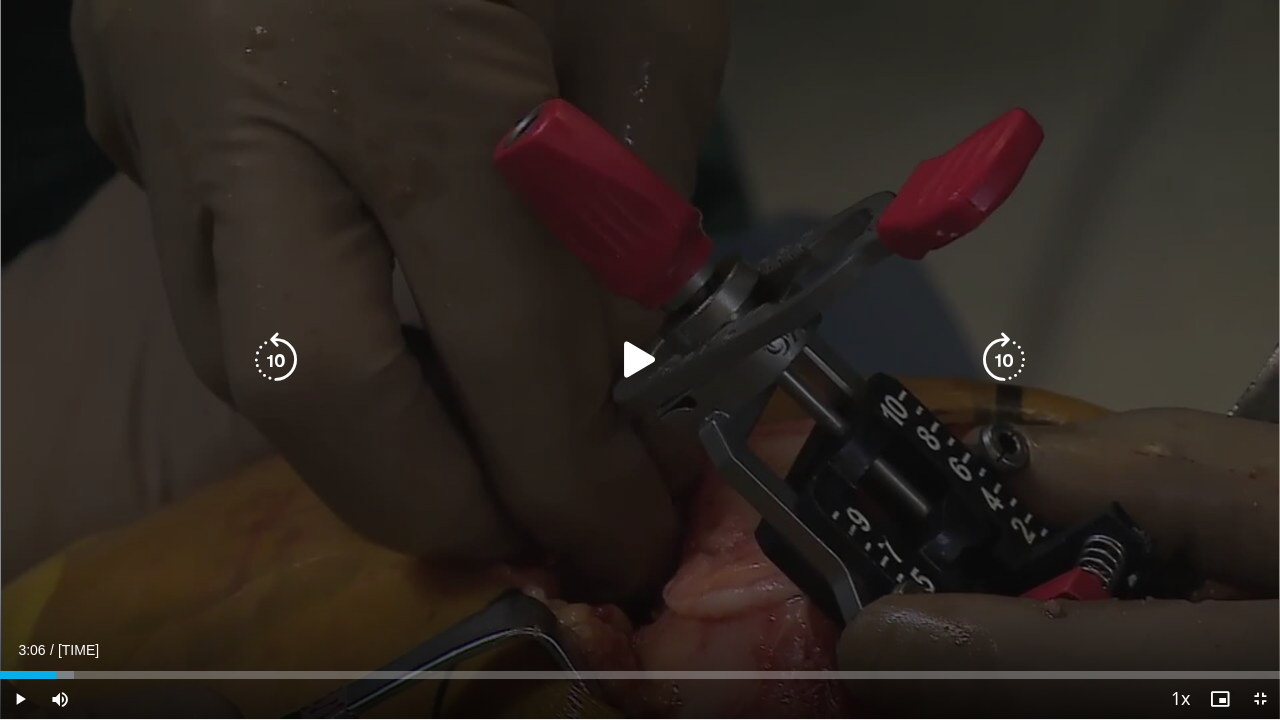 click at bounding box center (640, 360) 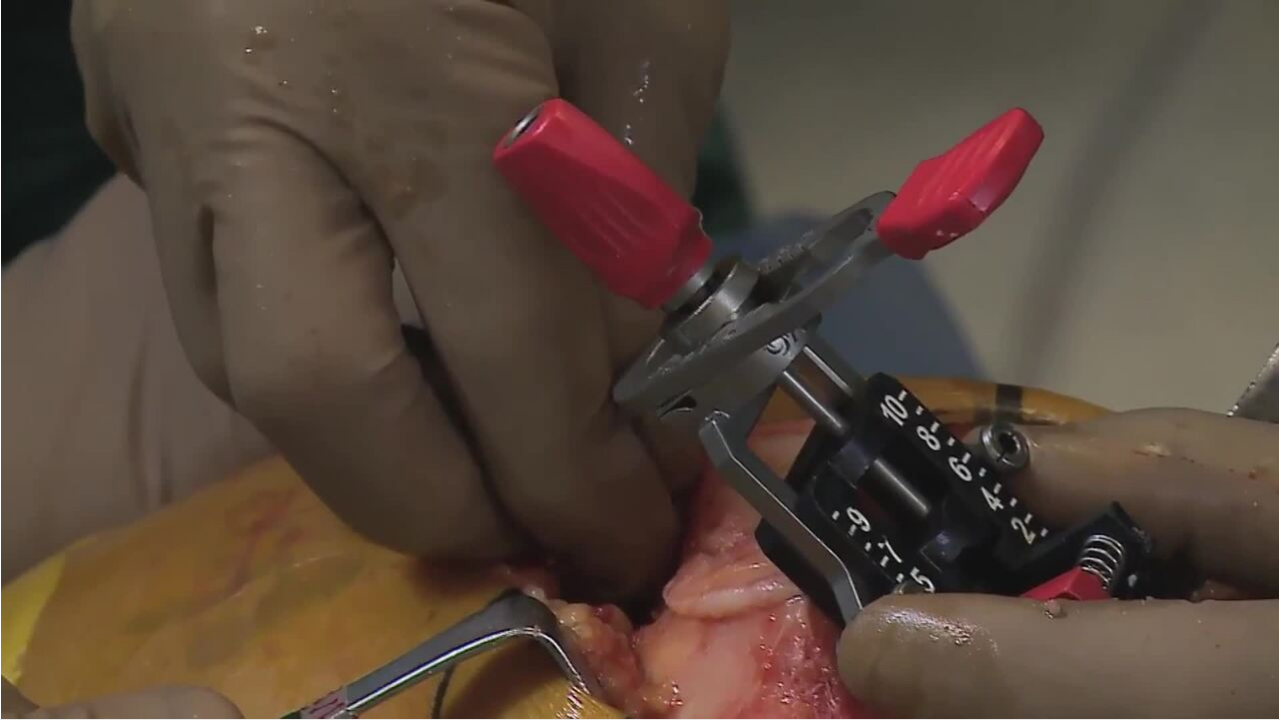 type 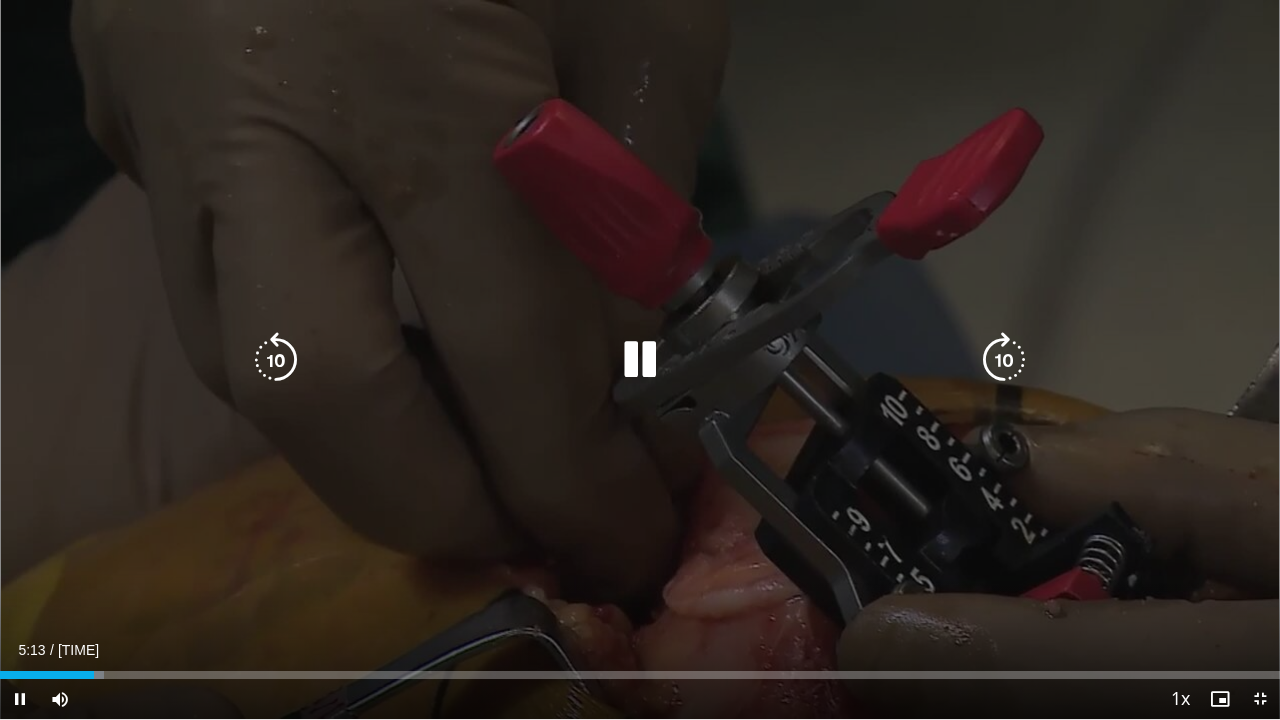 click on "20 seconds
Tap to unmute" at bounding box center [640, 359] 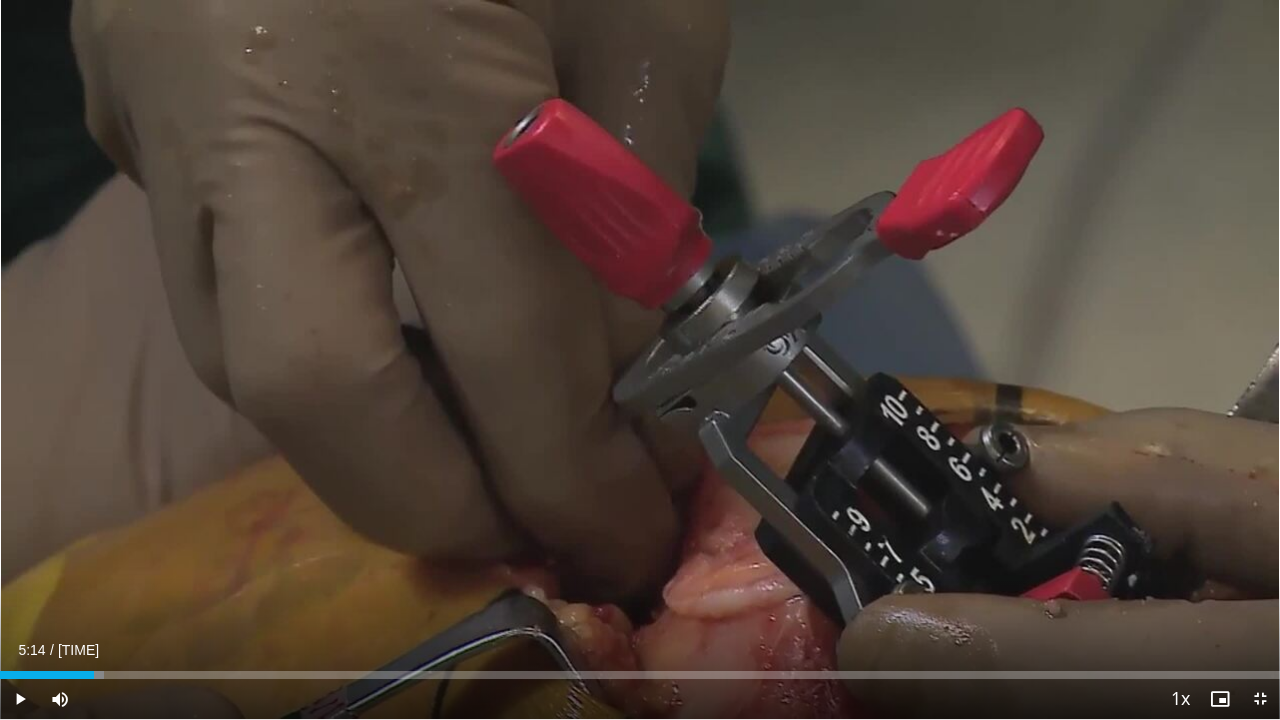 click on "20 seconds
Tap to unmute" at bounding box center [640, 359] 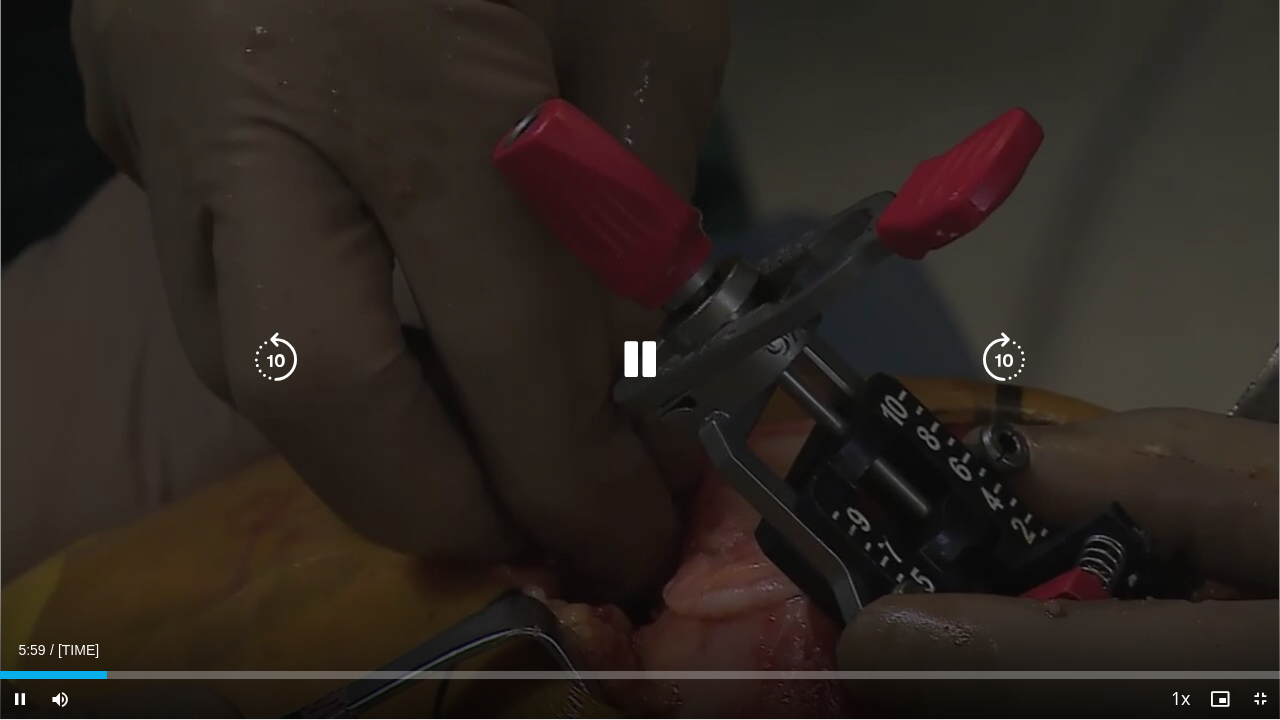 click on "20 seconds
Tap to unmute" at bounding box center [640, 359] 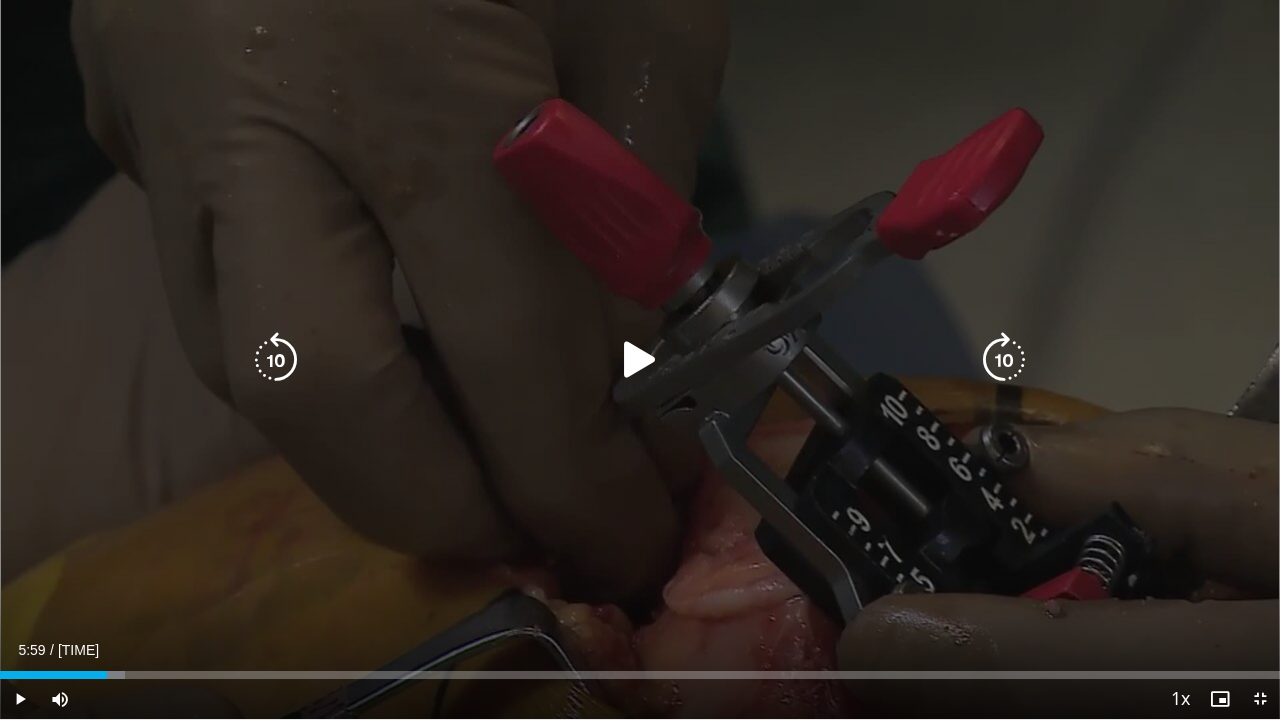 click on "20 seconds
Tap to unmute" at bounding box center (640, 359) 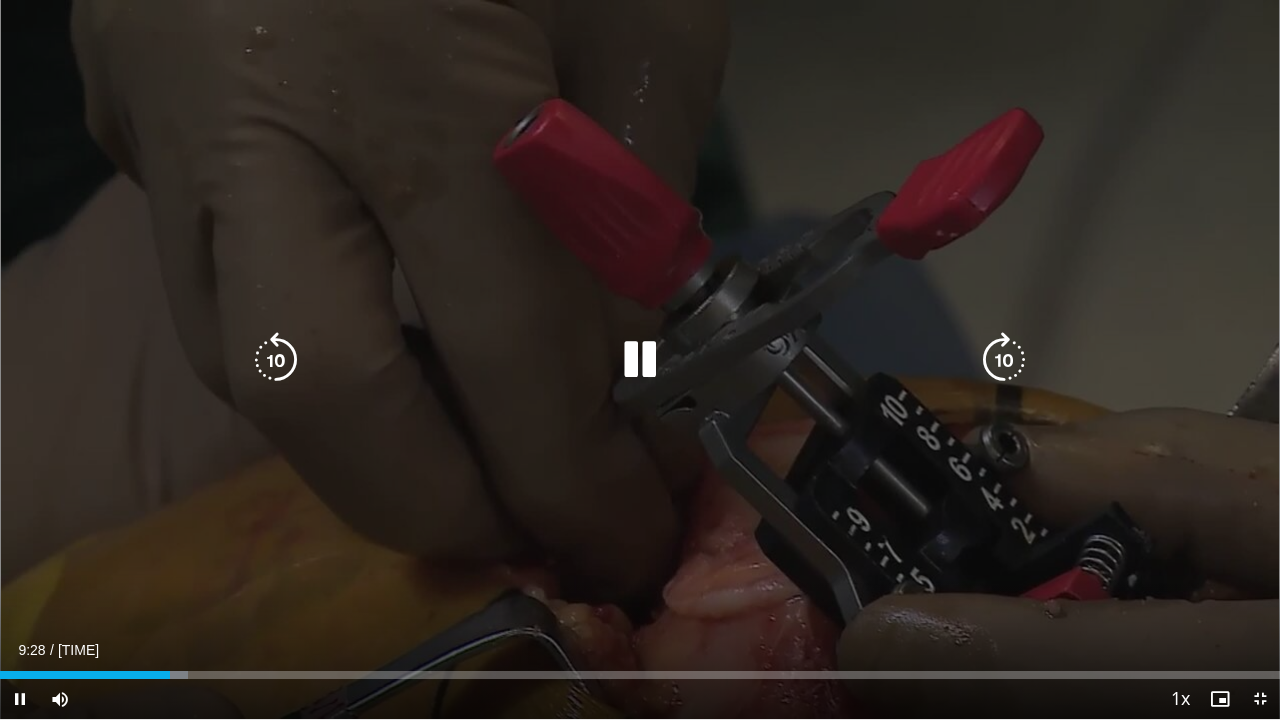 click on "20 seconds
Tap to unmute" at bounding box center [640, 359] 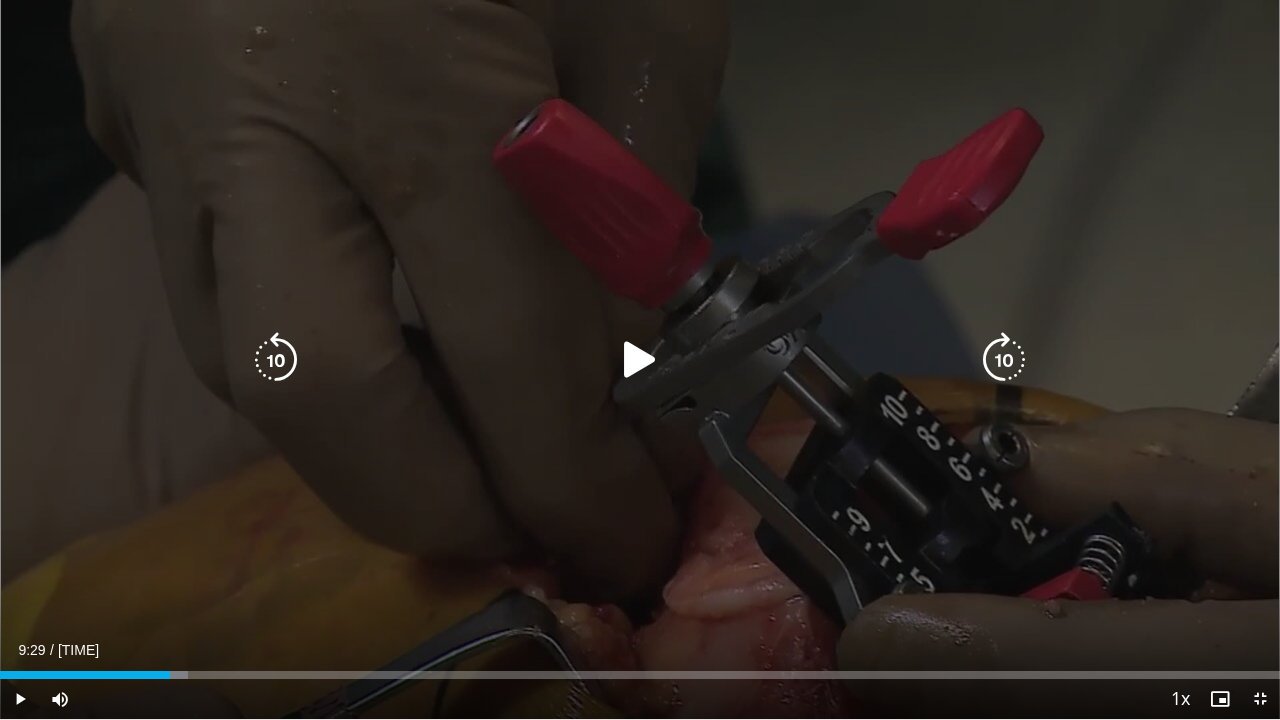 click at bounding box center [640, 360] 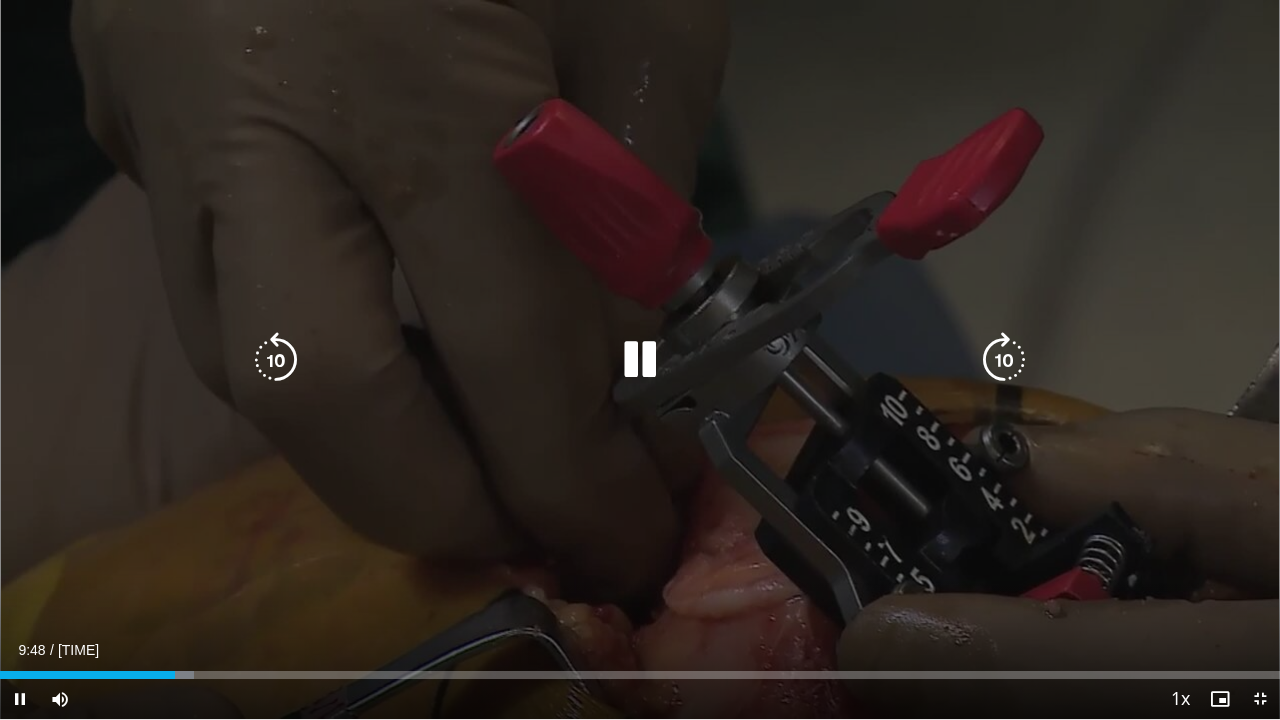 click on "20 seconds
Tap to unmute" at bounding box center (640, 359) 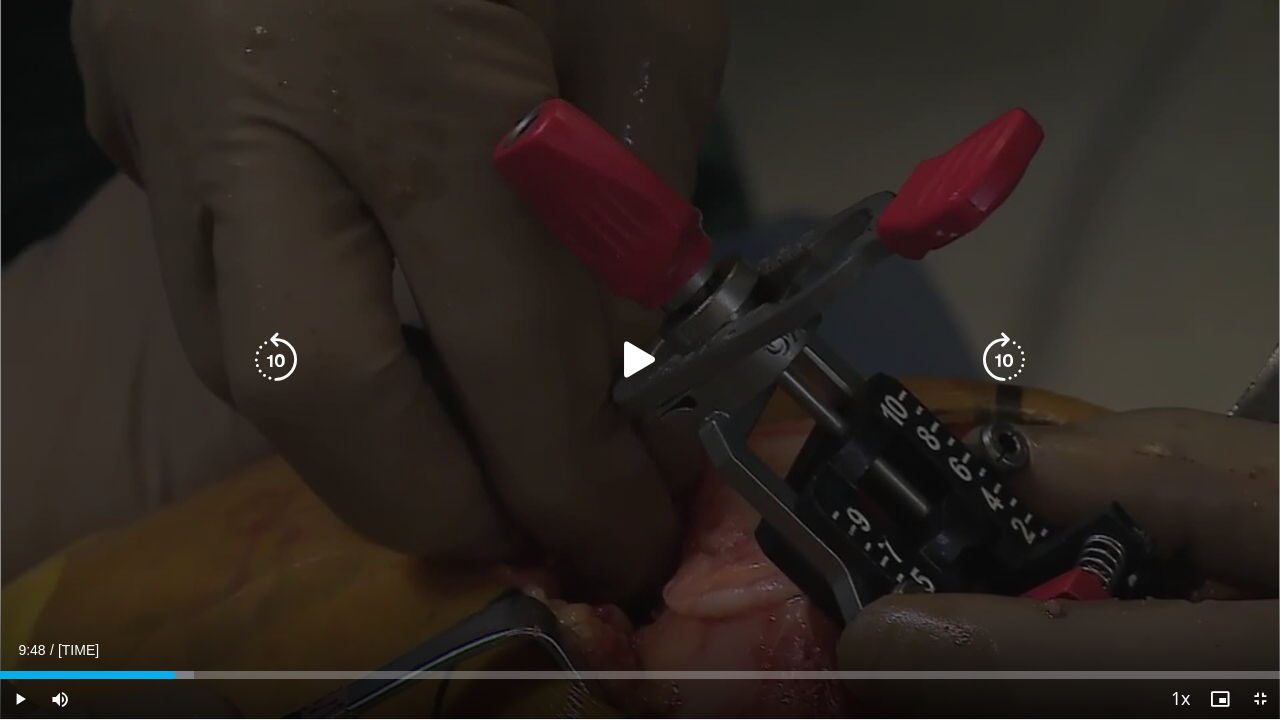 click on "20 seconds
Tap to unmute" at bounding box center (640, 359) 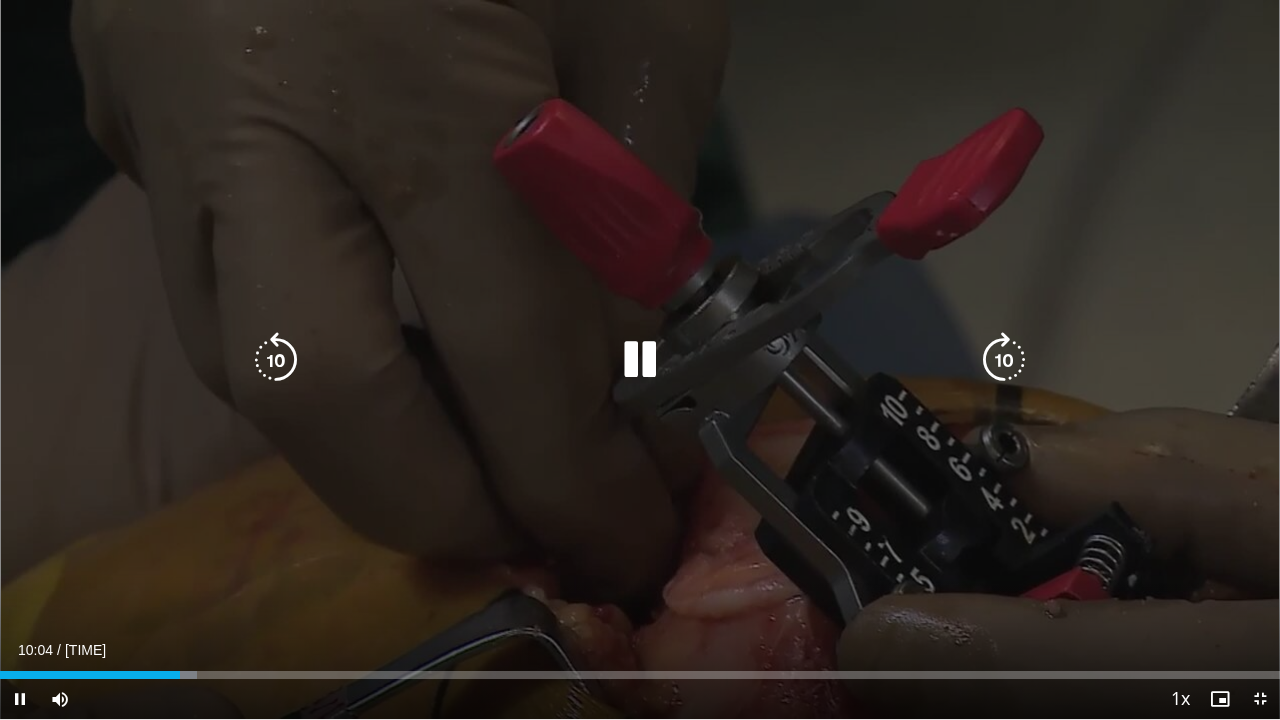 click at bounding box center (276, 360) 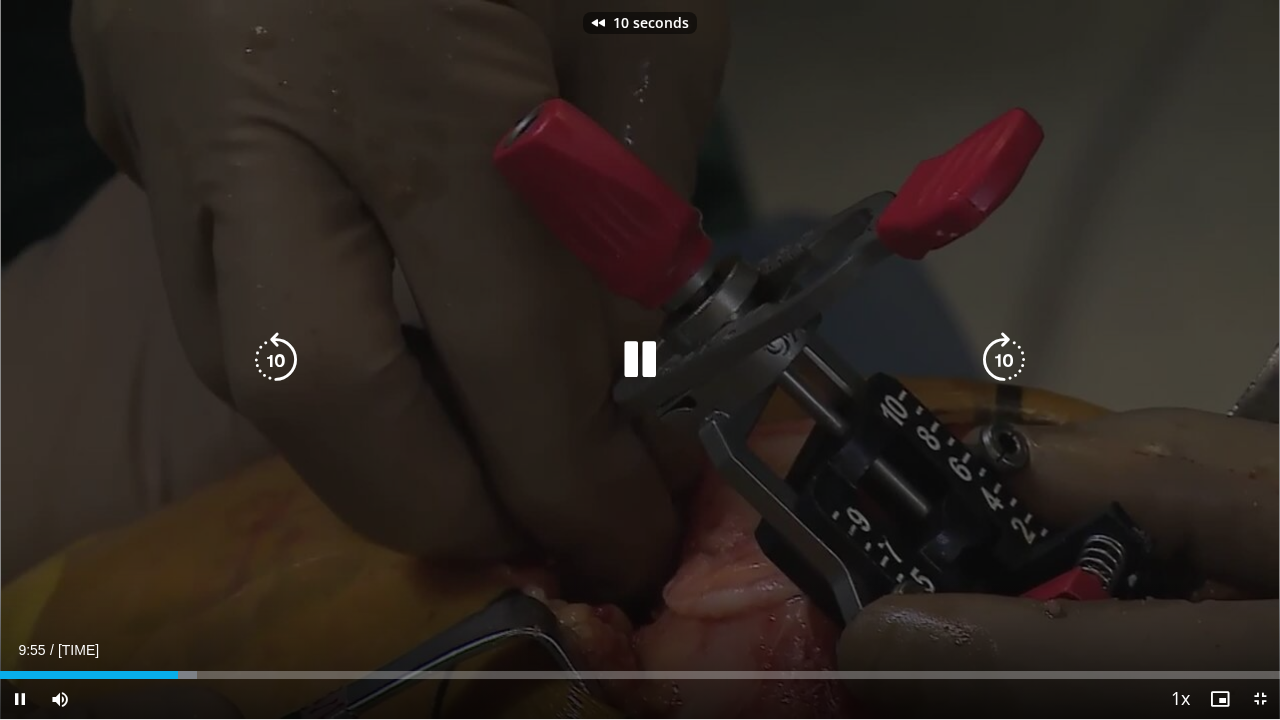 click on "10 seconds
Tap to unmute" at bounding box center [640, 359] 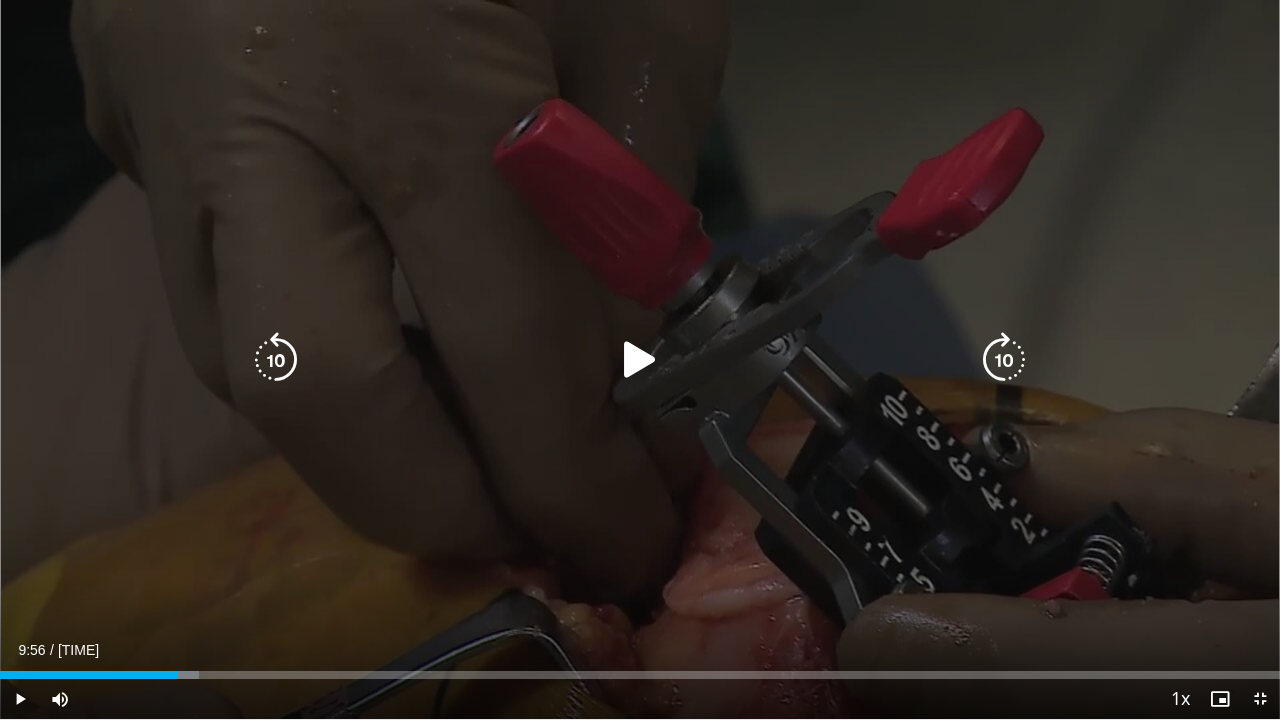 click on "10 seconds
Tap to unmute" at bounding box center (640, 359) 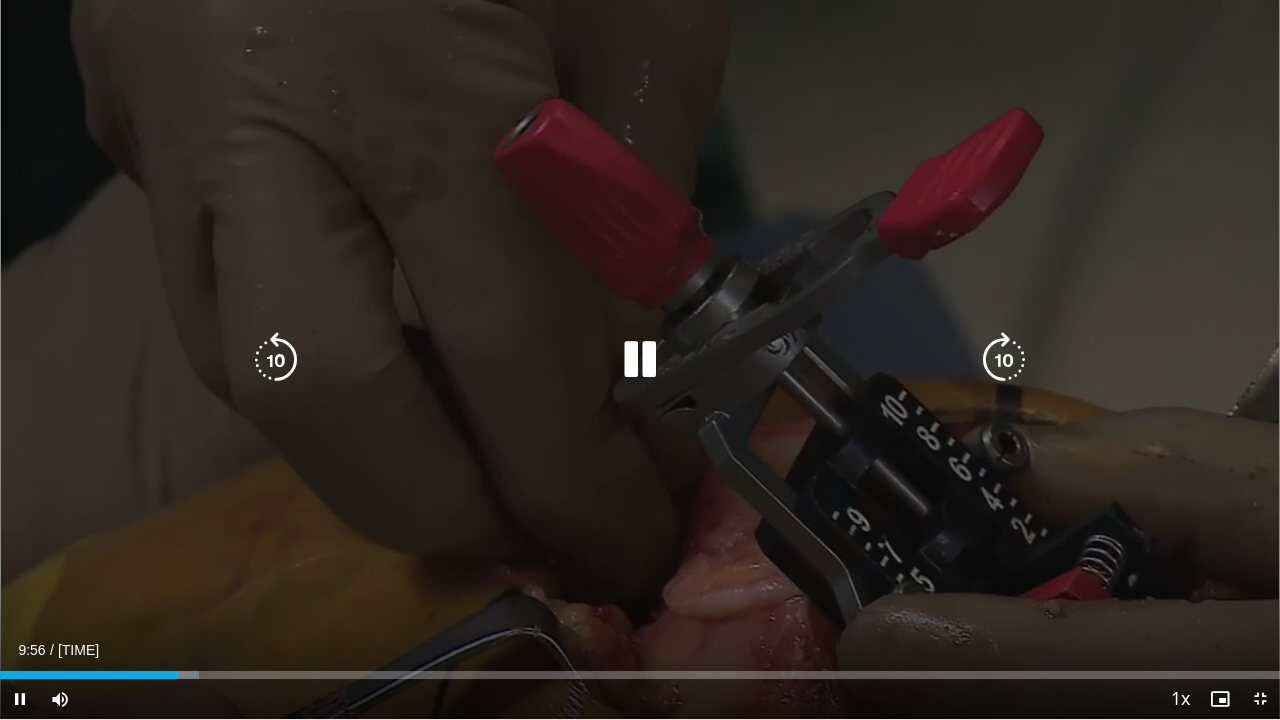 click at bounding box center (276, 360) 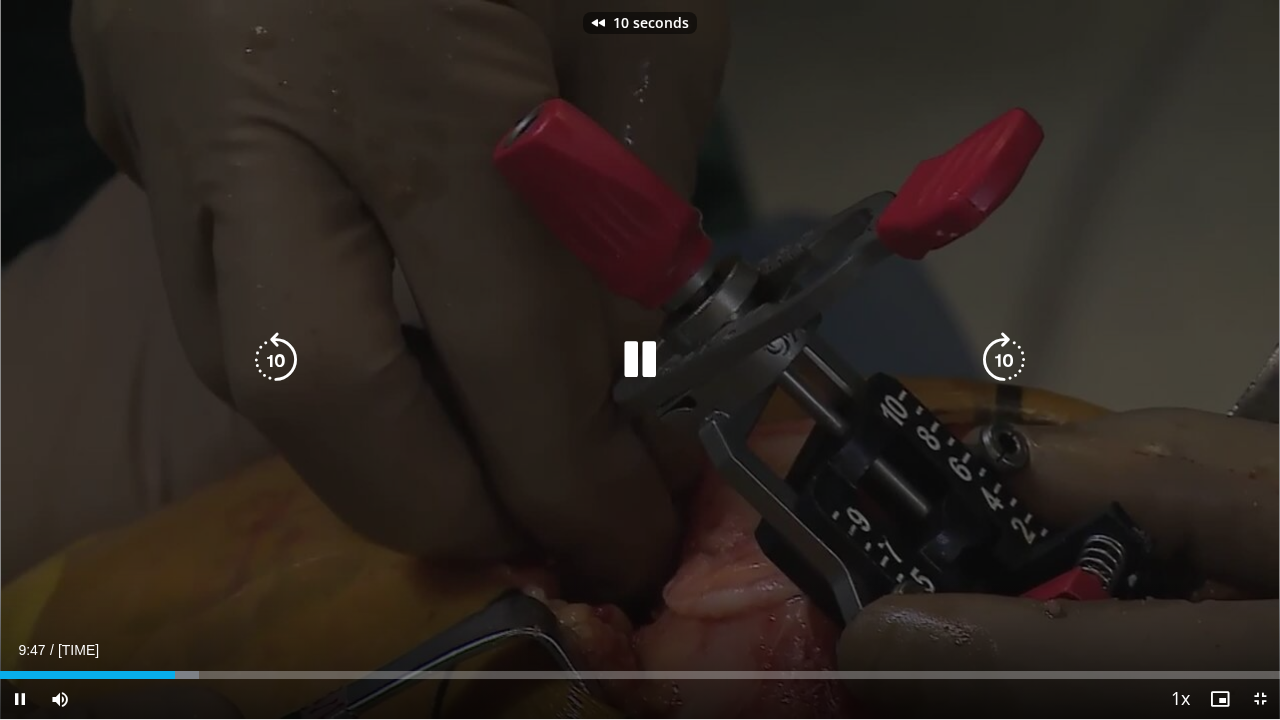 click at bounding box center [276, 360] 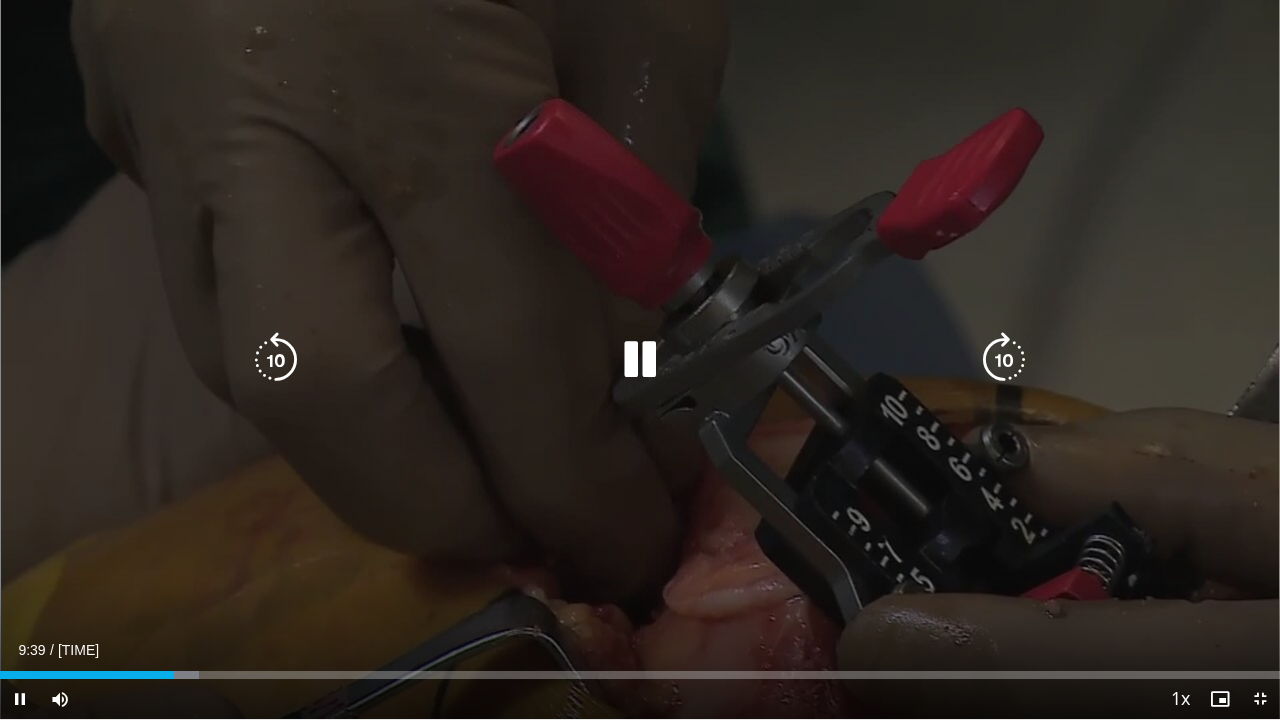 click at bounding box center [276, 360] 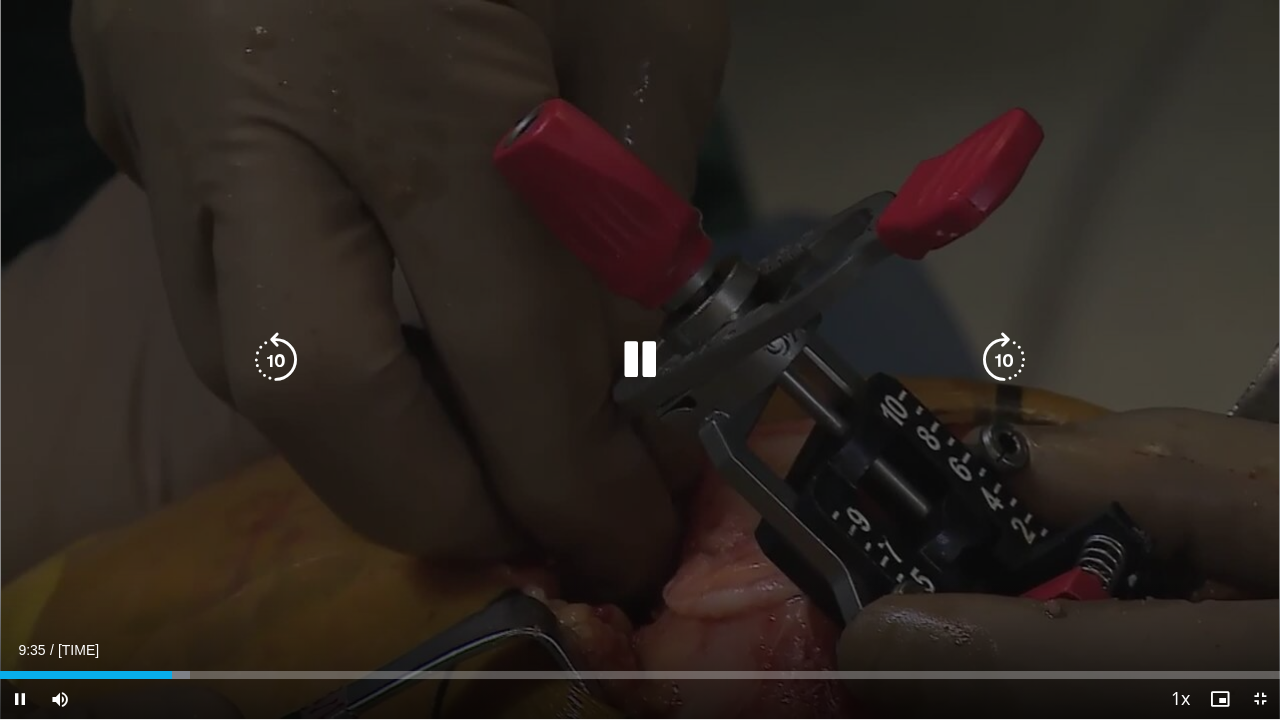click at bounding box center (276, 360) 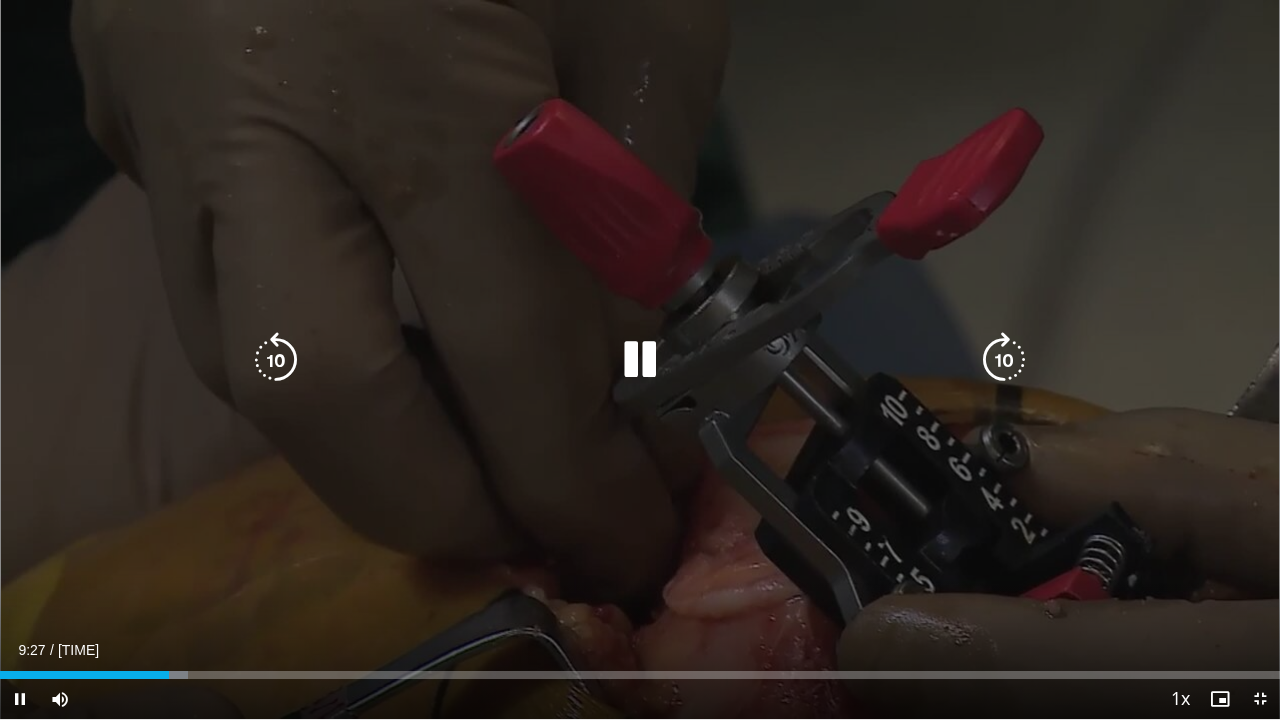 click at bounding box center [276, 360] 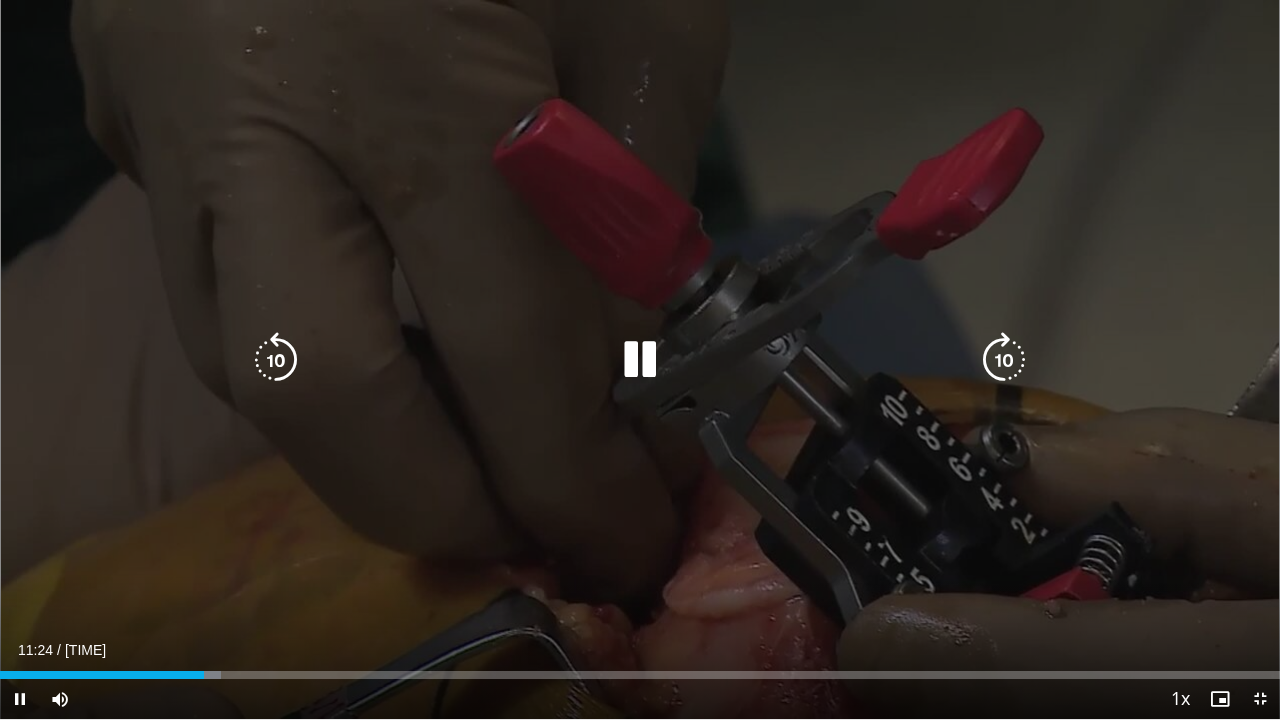 click on "10 seconds
Tap to unmute" at bounding box center [640, 359] 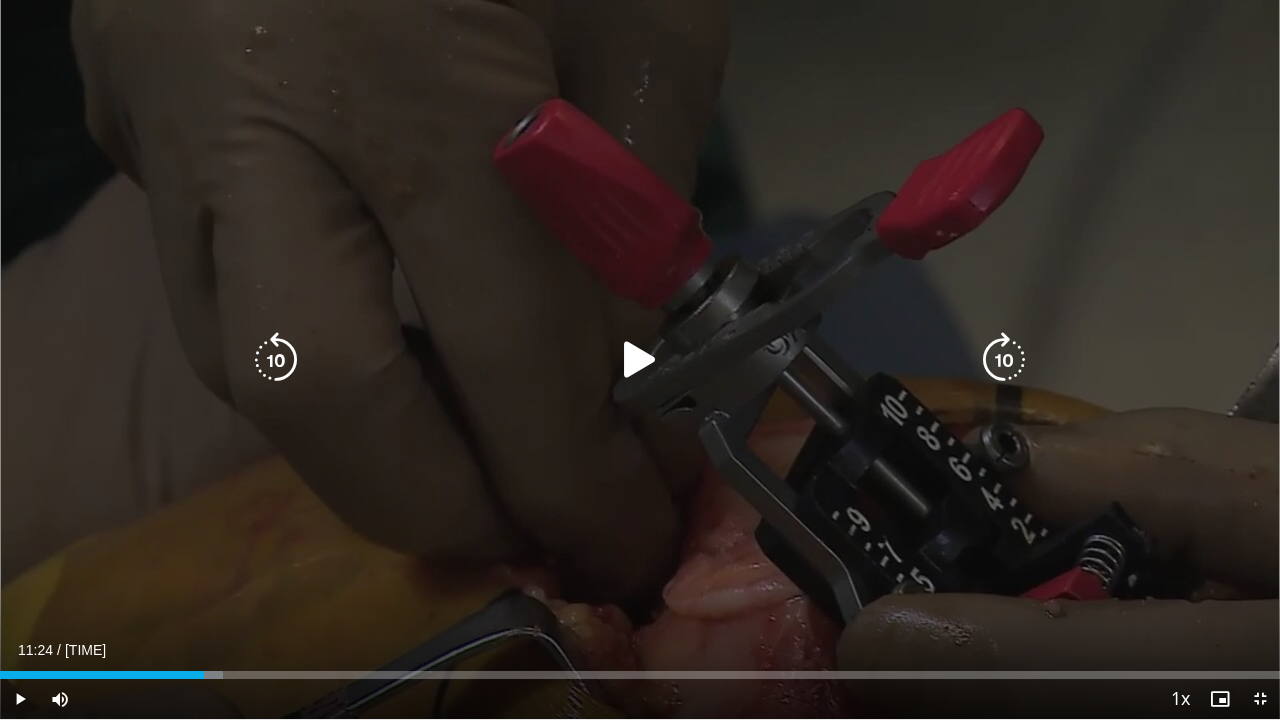 click on "10 seconds
Tap to unmute" at bounding box center (640, 359) 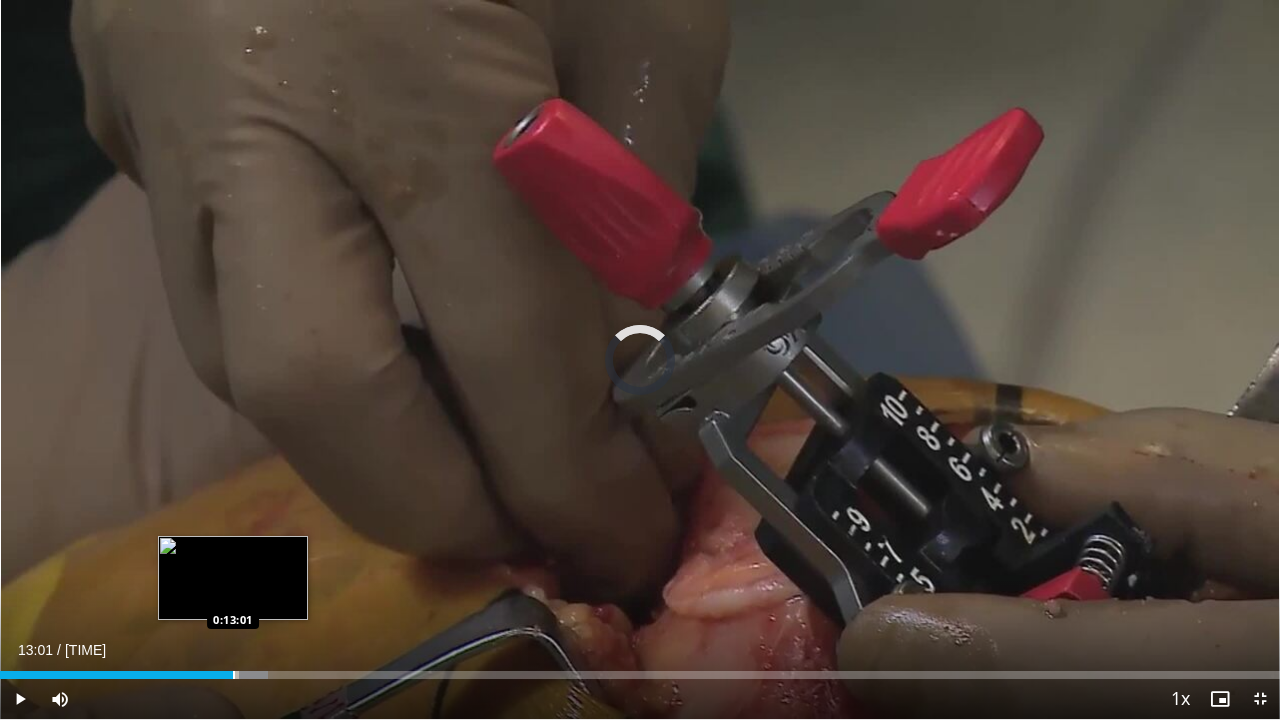 click at bounding box center (234, 675) 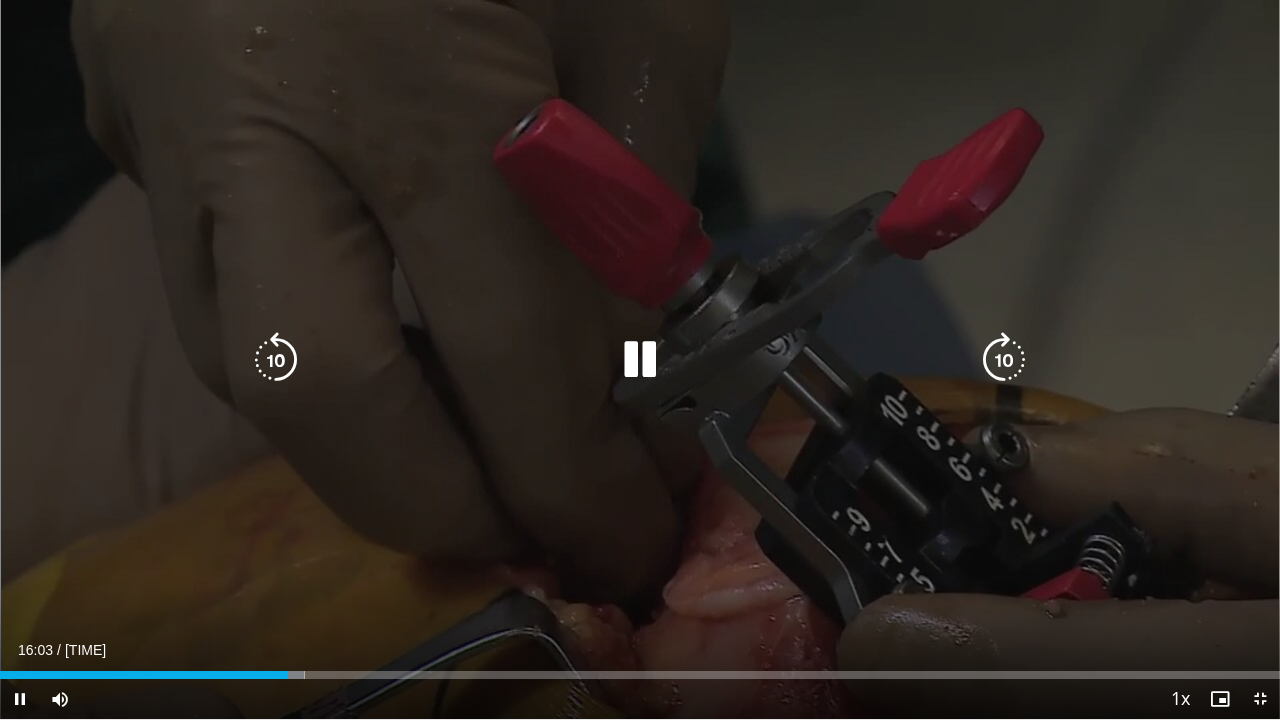 click at bounding box center [276, 360] 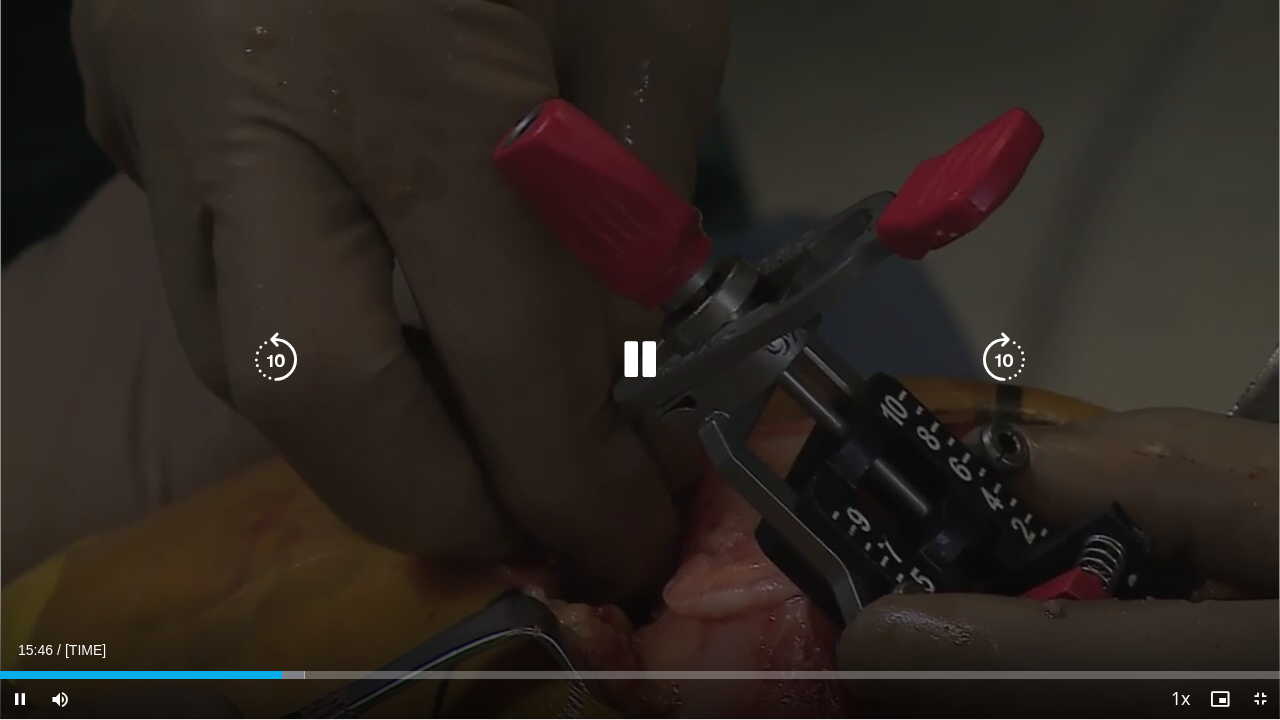 click at bounding box center [276, 360] 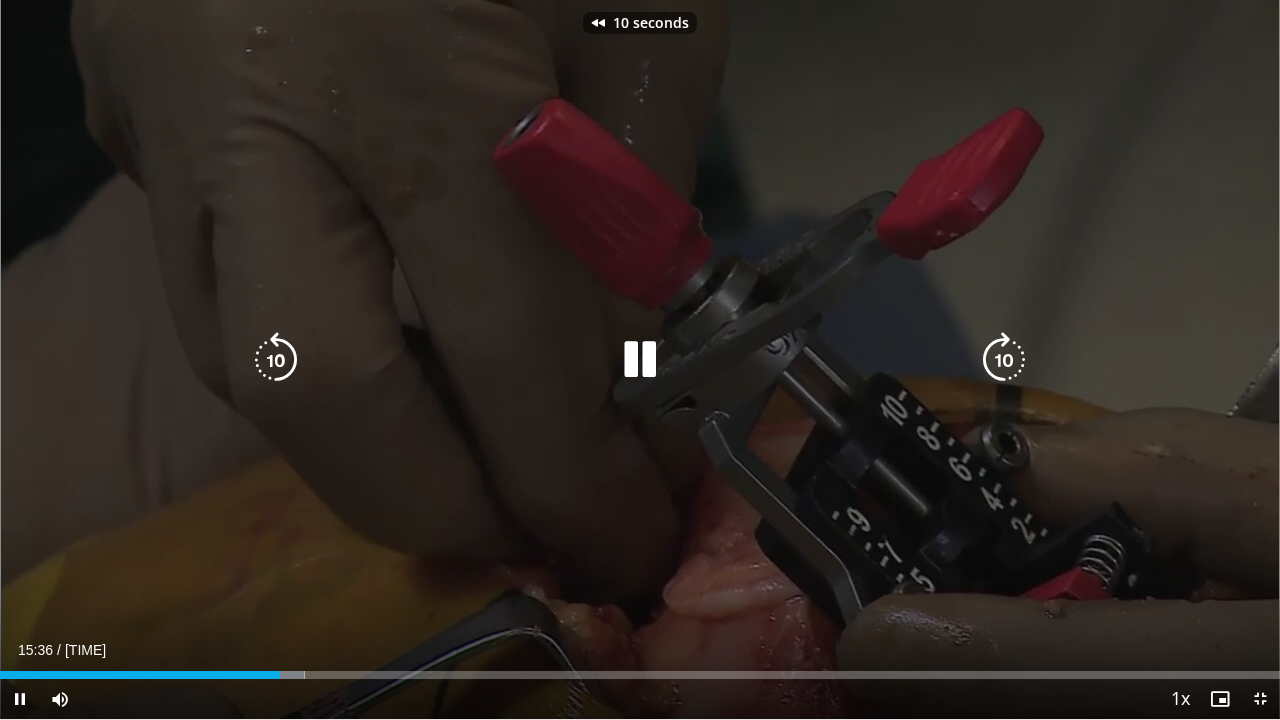 click at bounding box center [276, 360] 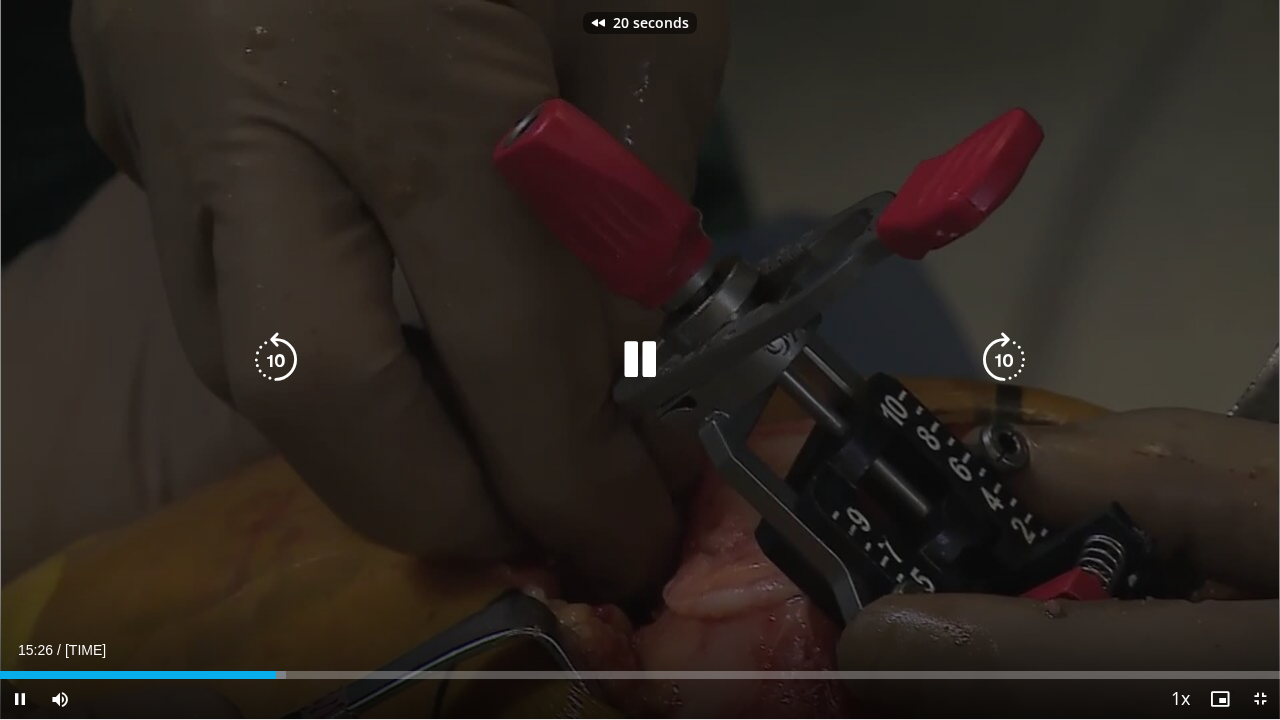 click at bounding box center (640, 360) 